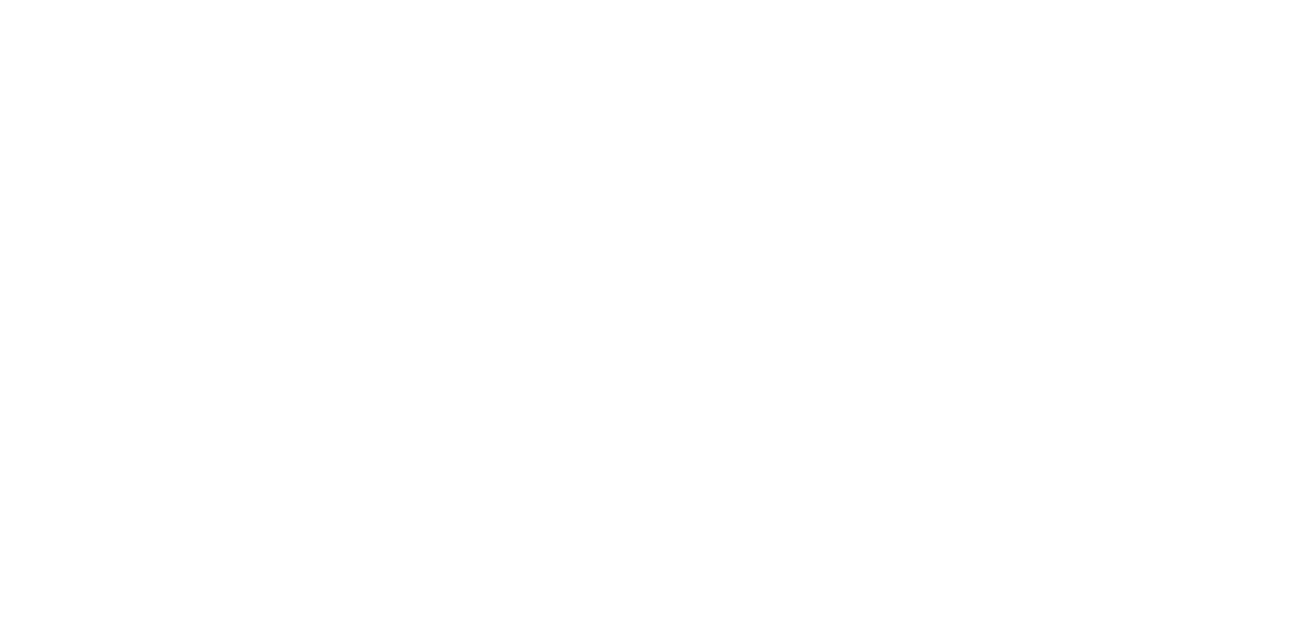 scroll, scrollTop: 0, scrollLeft: 0, axis: both 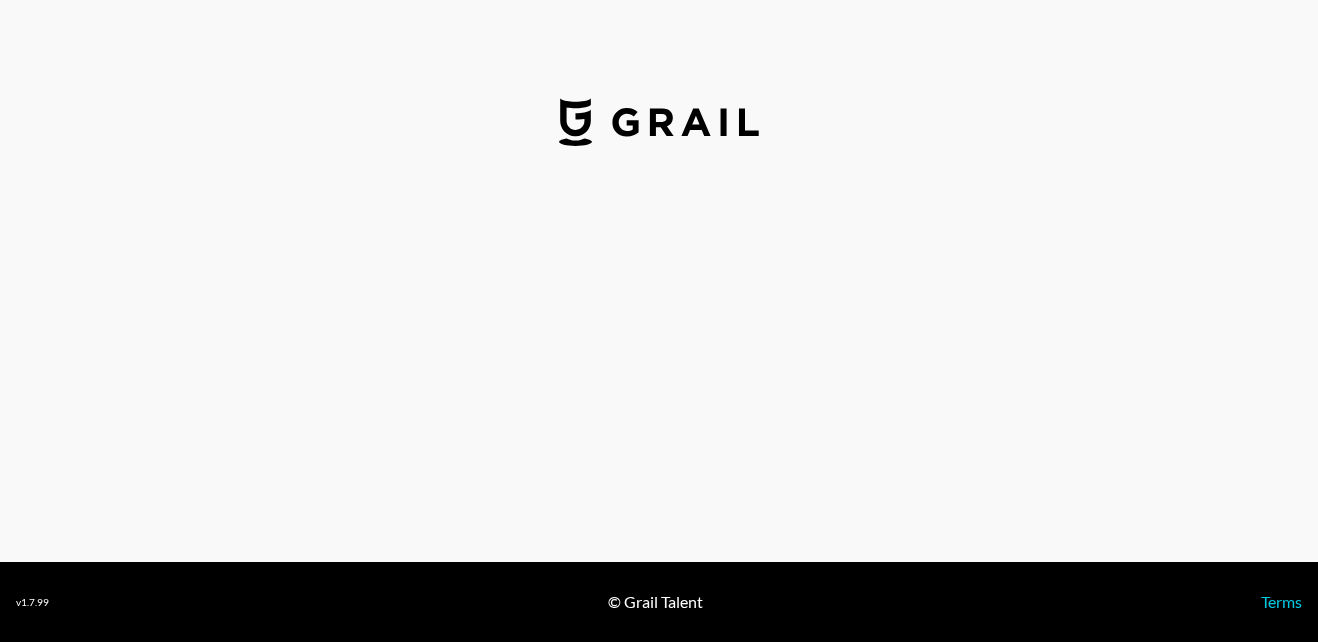select on "GBP" 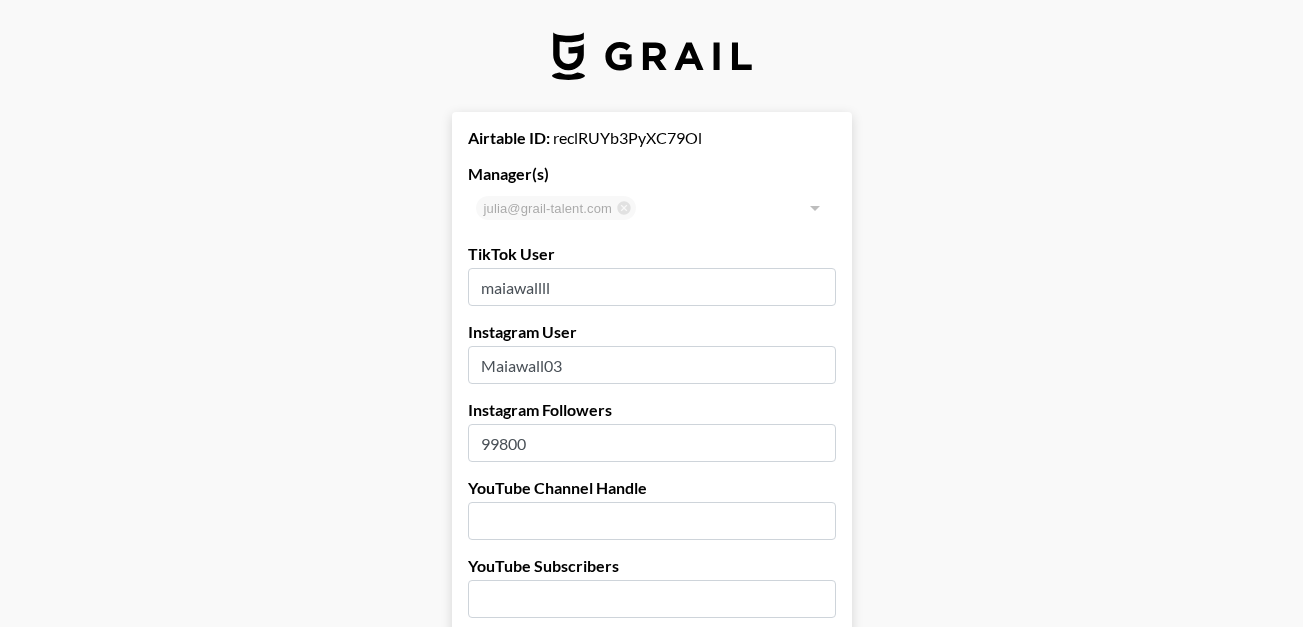 scroll, scrollTop: 240, scrollLeft: 0, axis: vertical 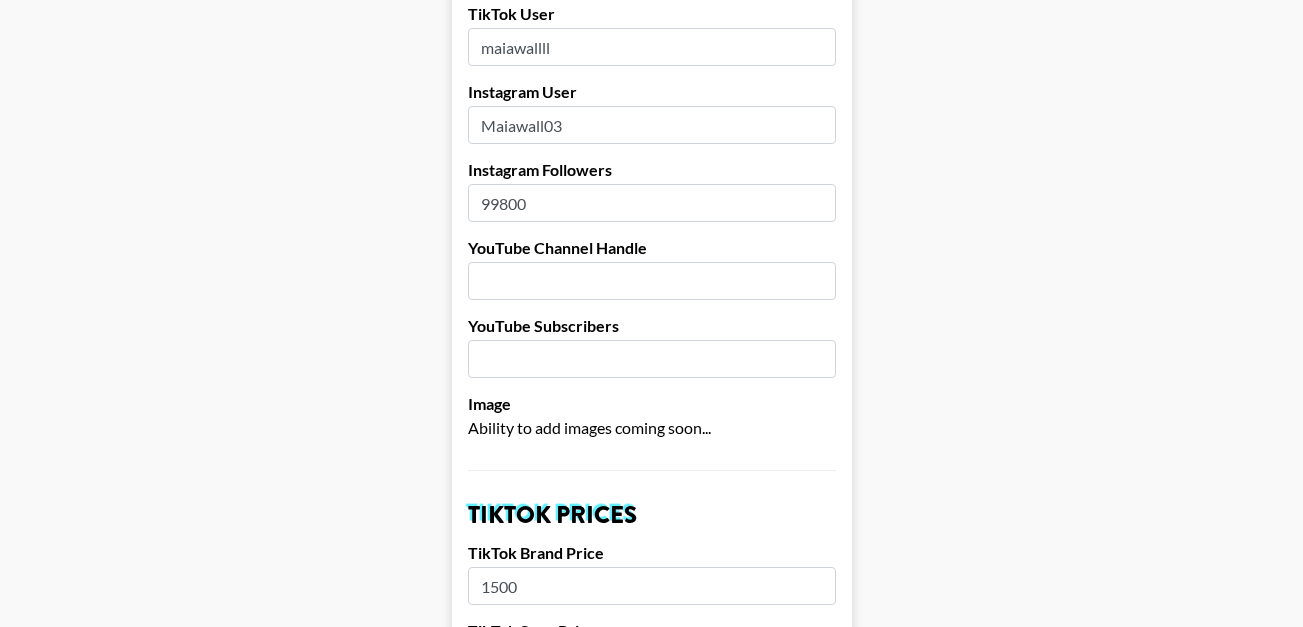 click on "99800" at bounding box center (652, 203) 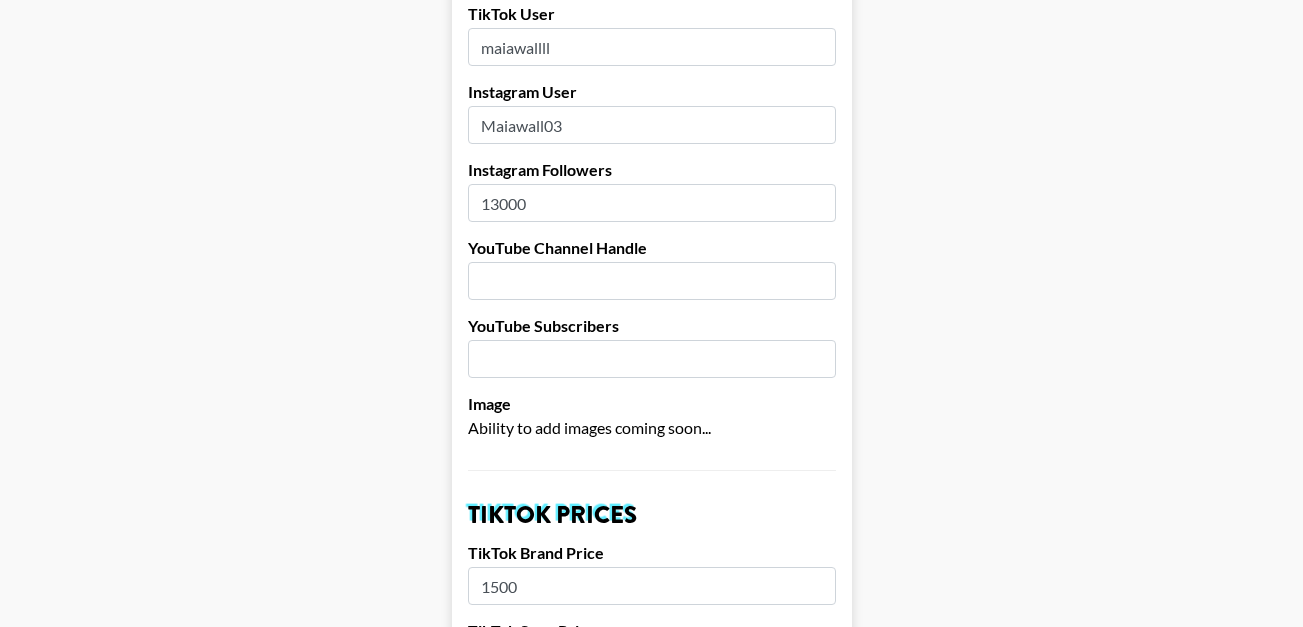 click on "13000" at bounding box center (652, 203) 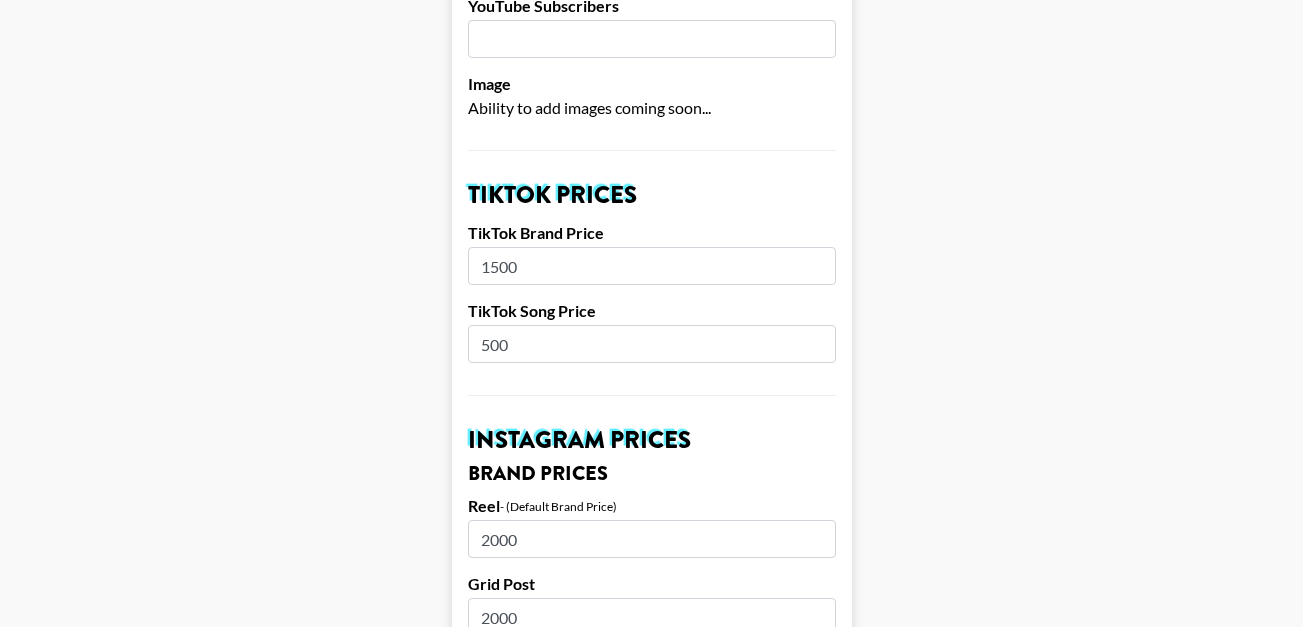 scroll, scrollTop: 561, scrollLeft: 0, axis: vertical 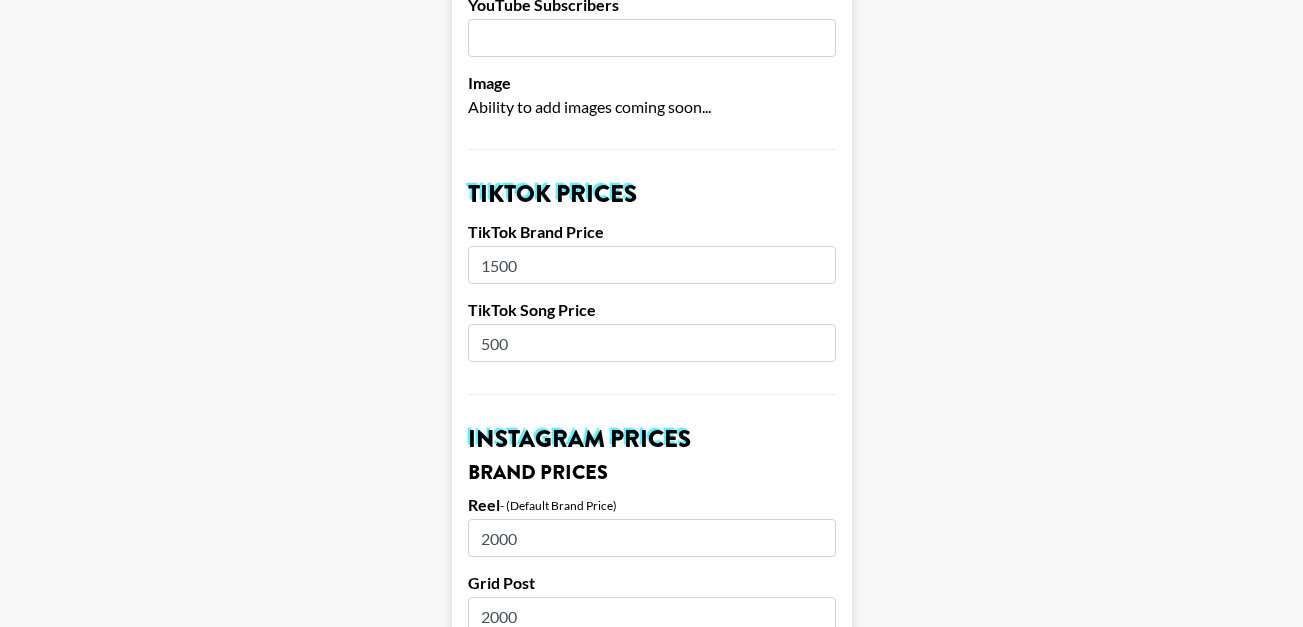 type on "130000" 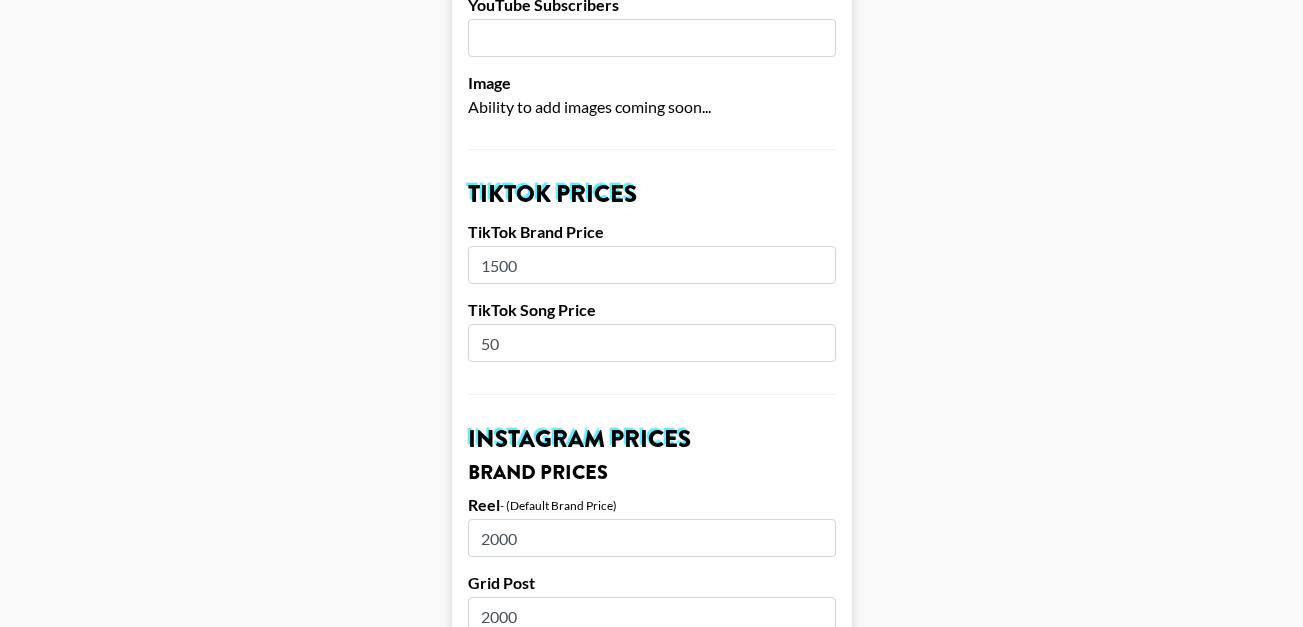type on "5" 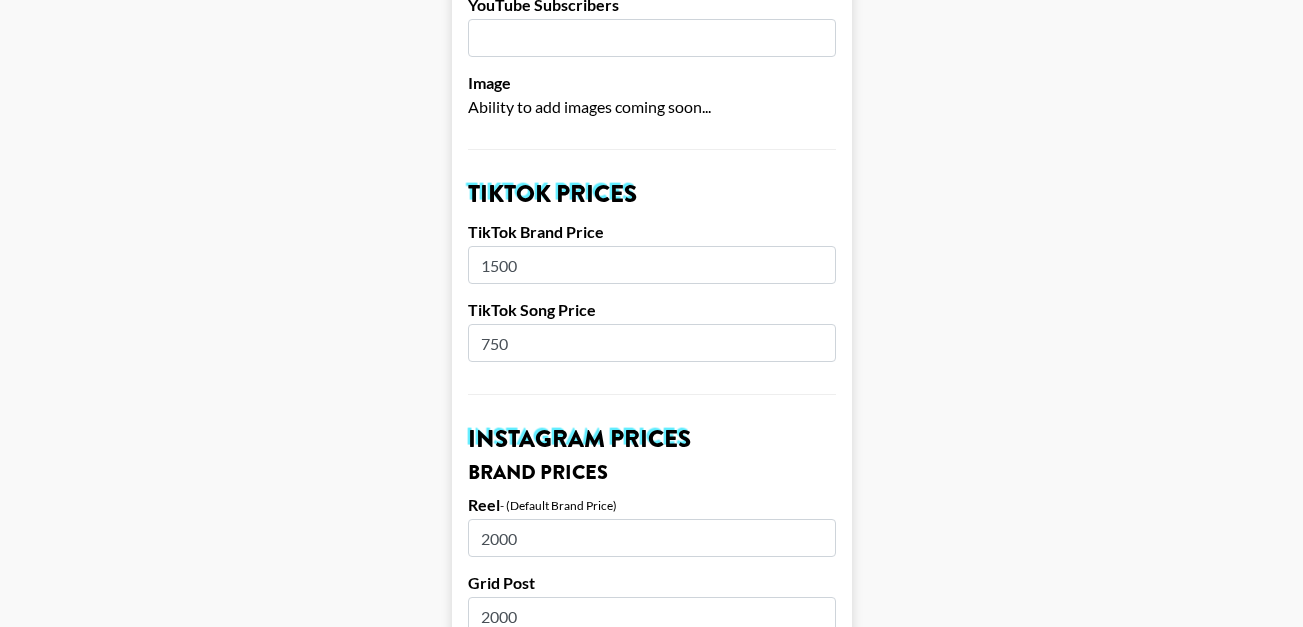type on "750" 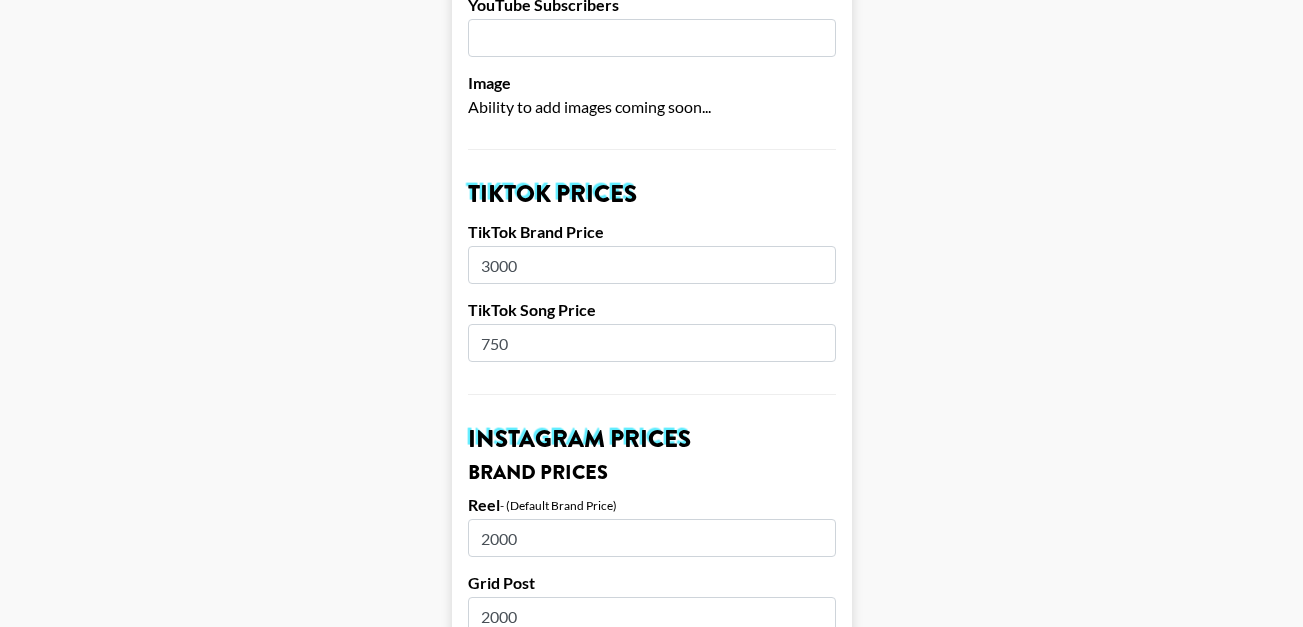 type on "3000" 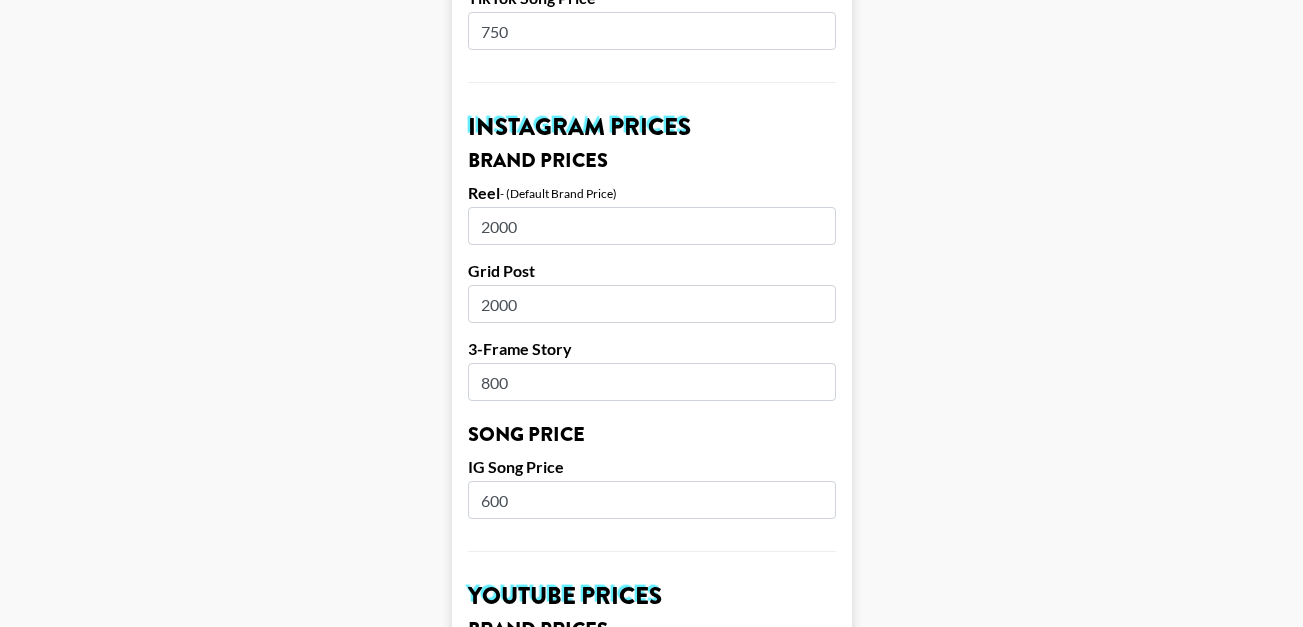 scroll, scrollTop: 874, scrollLeft: 0, axis: vertical 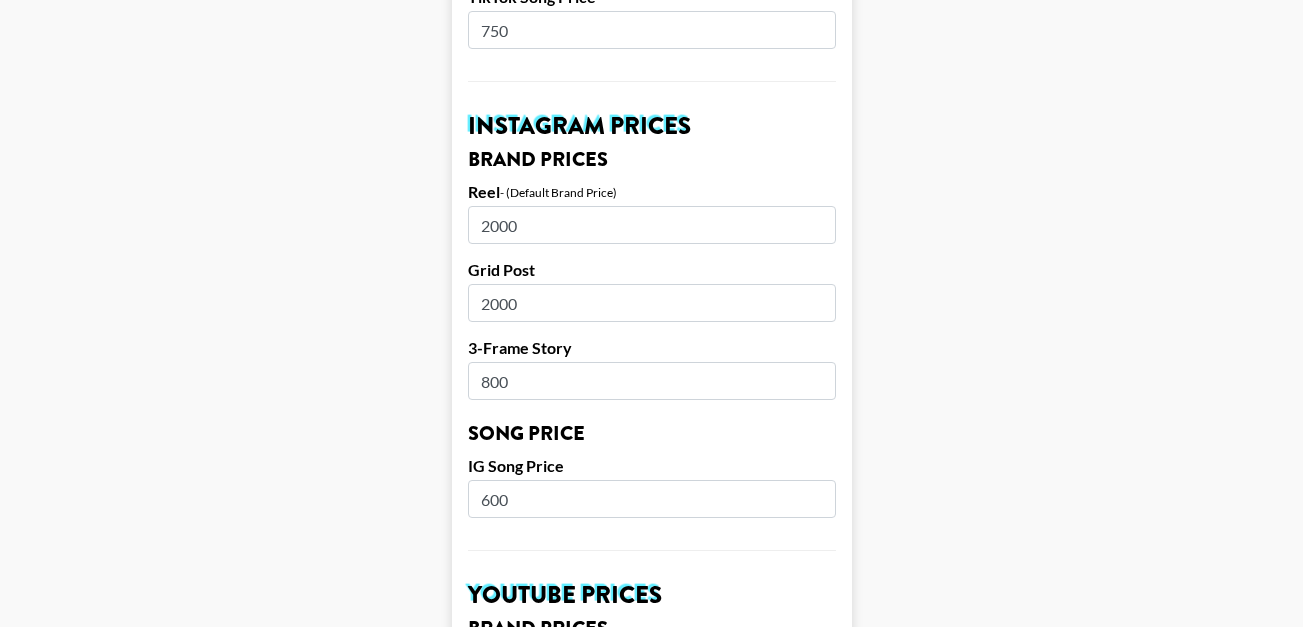 click on "600" at bounding box center [652, 499] 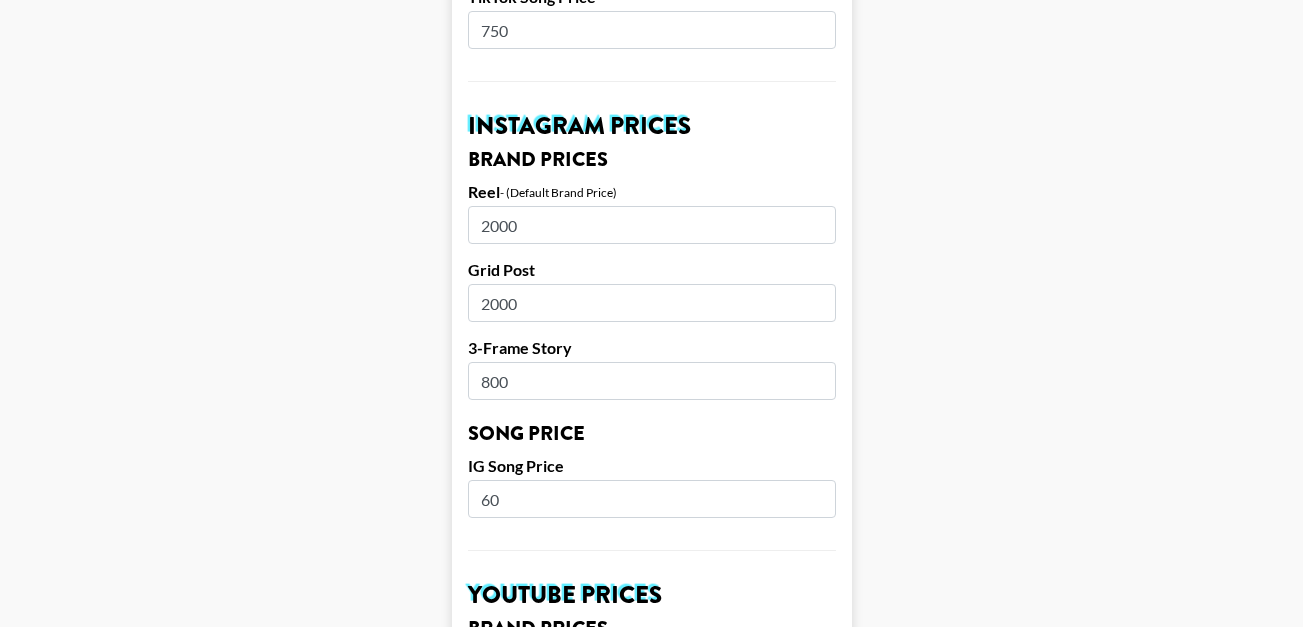 type on "6" 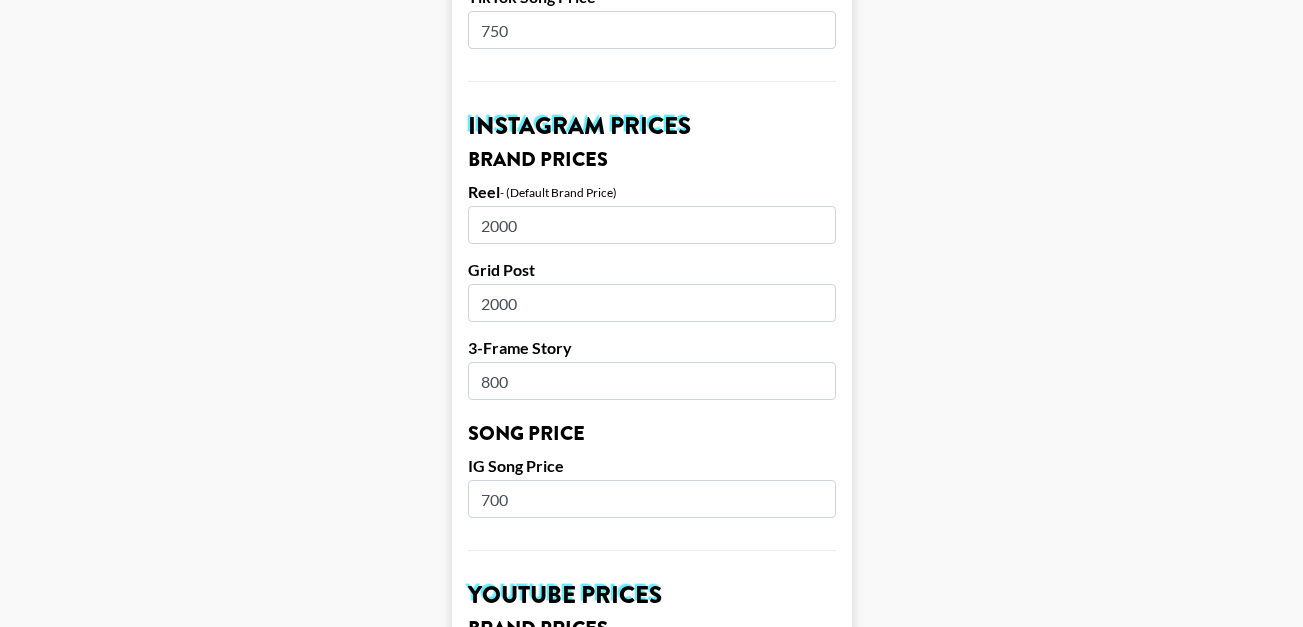 type on "700" 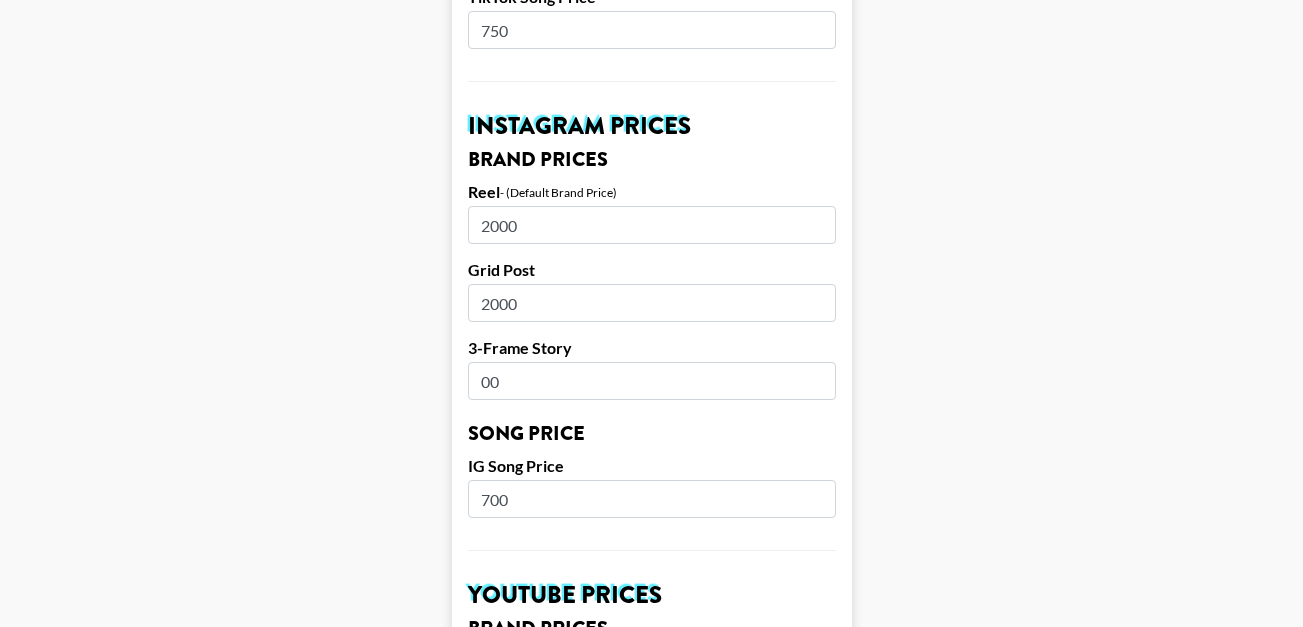 type on "800" 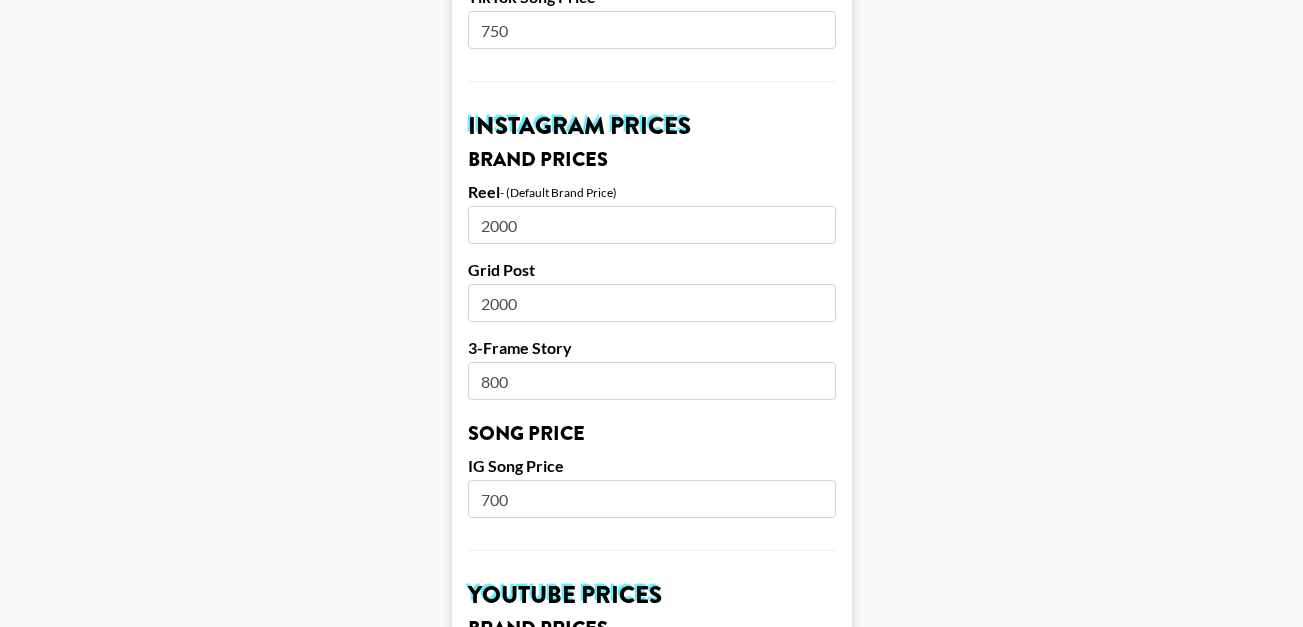 click on "2000" at bounding box center [652, 225] 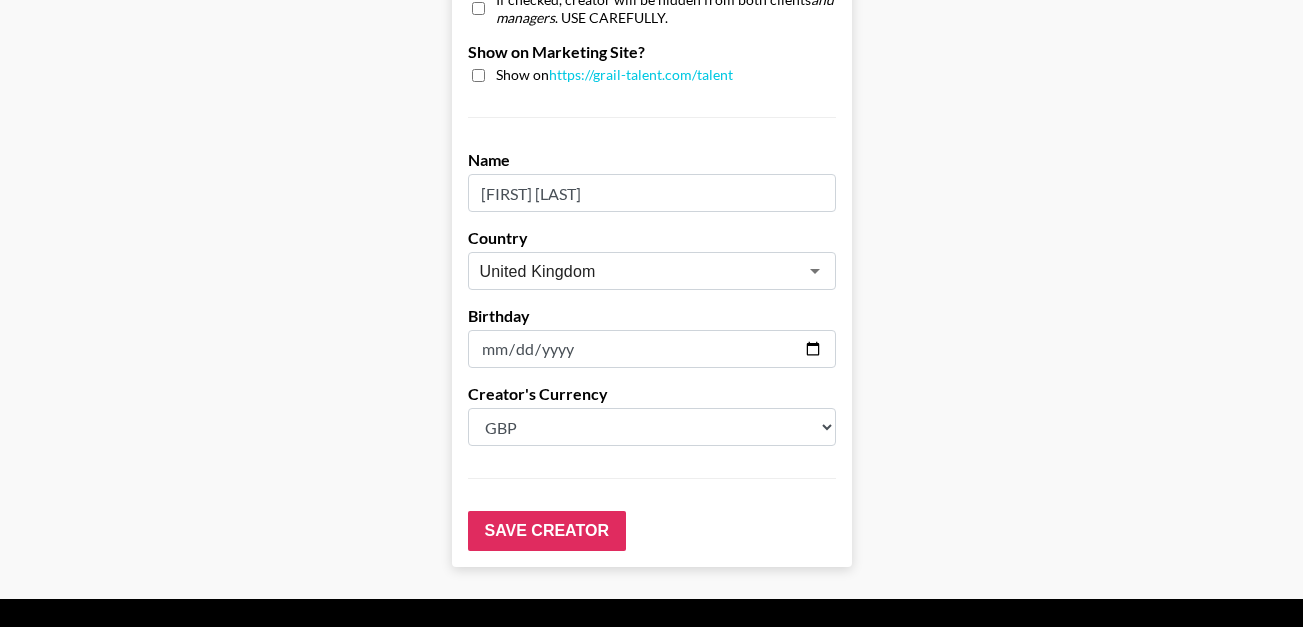 scroll, scrollTop: 2035, scrollLeft: 3, axis: both 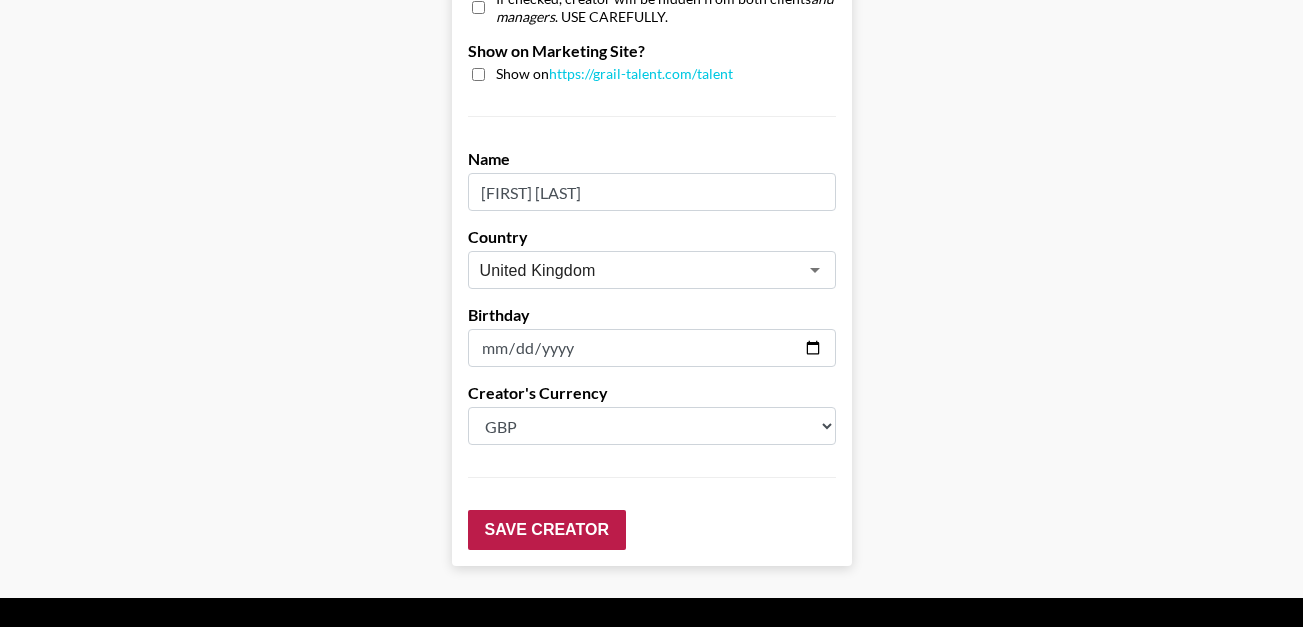 type on "3000" 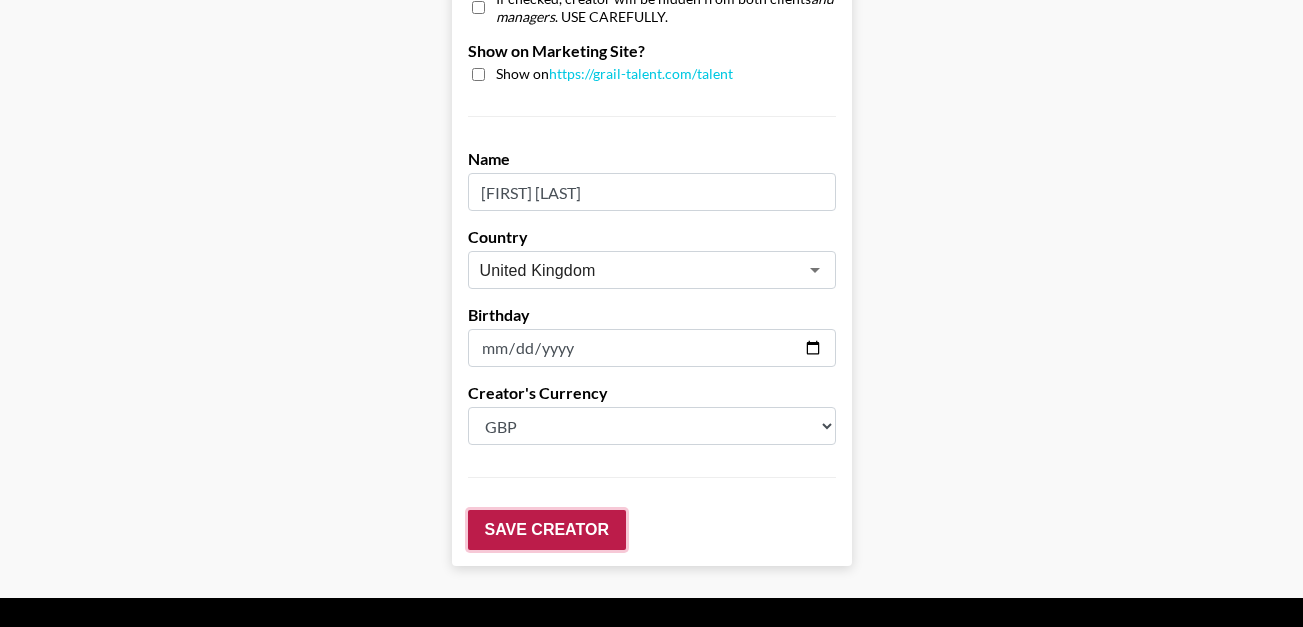 click on "Save Creator" at bounding box center [547, 530] 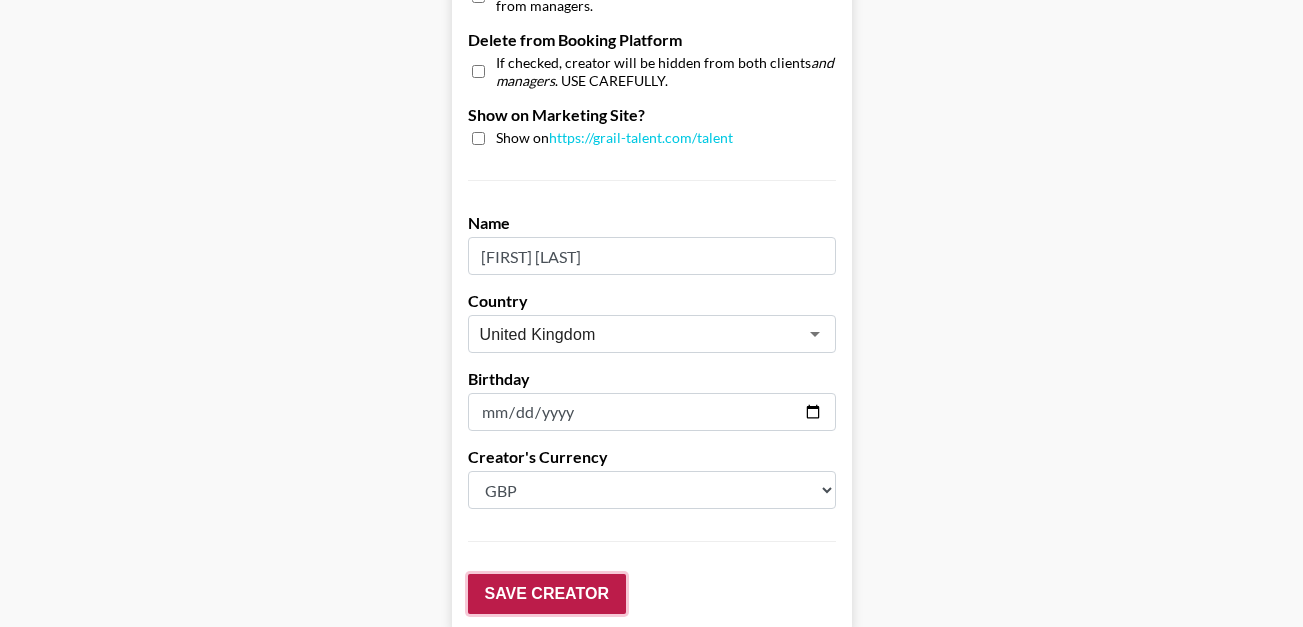 scroll, scrollTop: 2099, scrollLeft: 3, axis: both 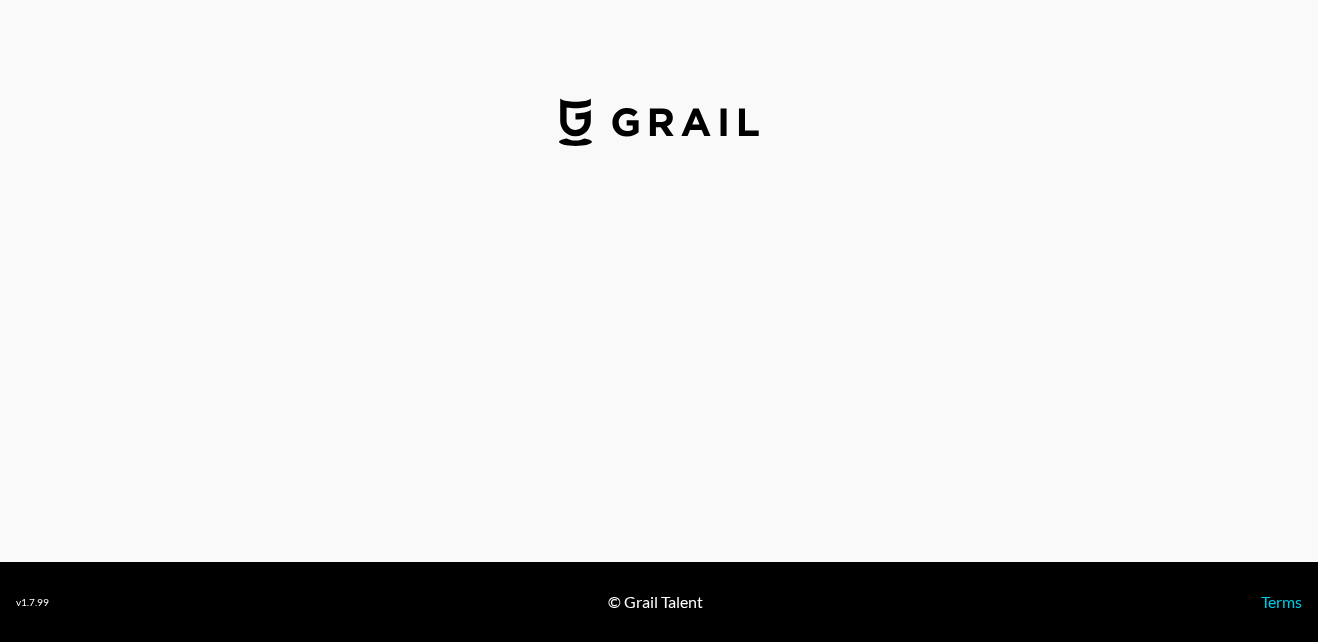 select on "GBP" 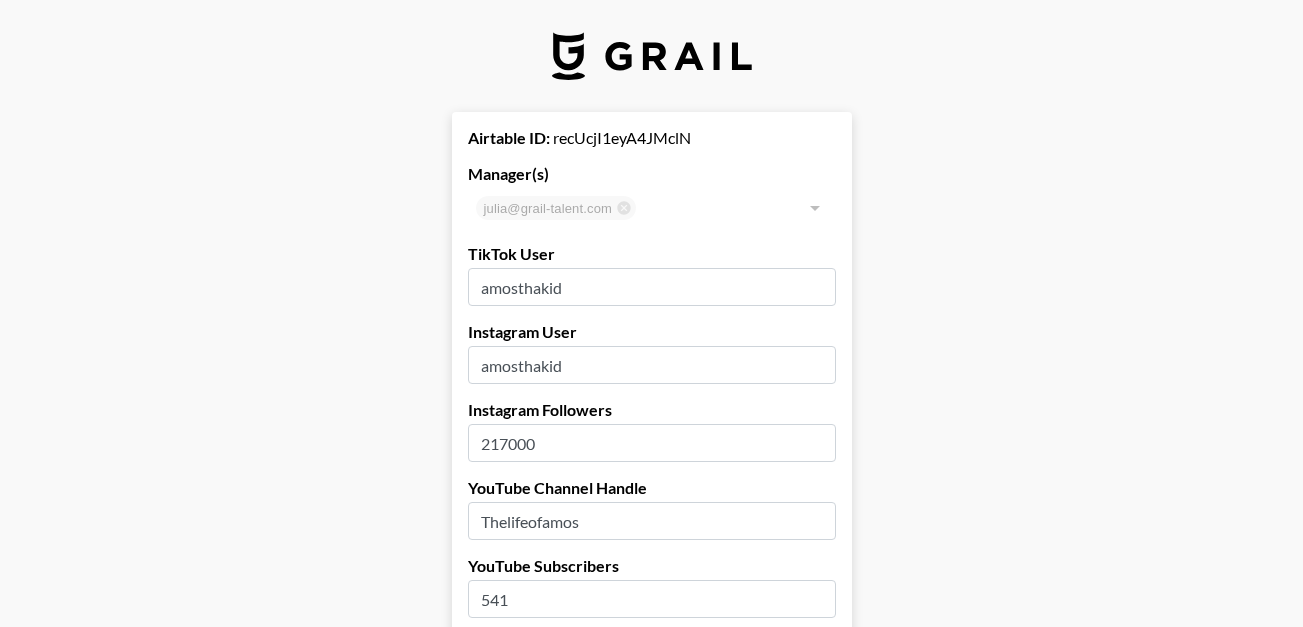 drag, startPoint x: 488, startPoint y: 289, endPoint x: 595, endPoint y: 300, distance: 107.563934 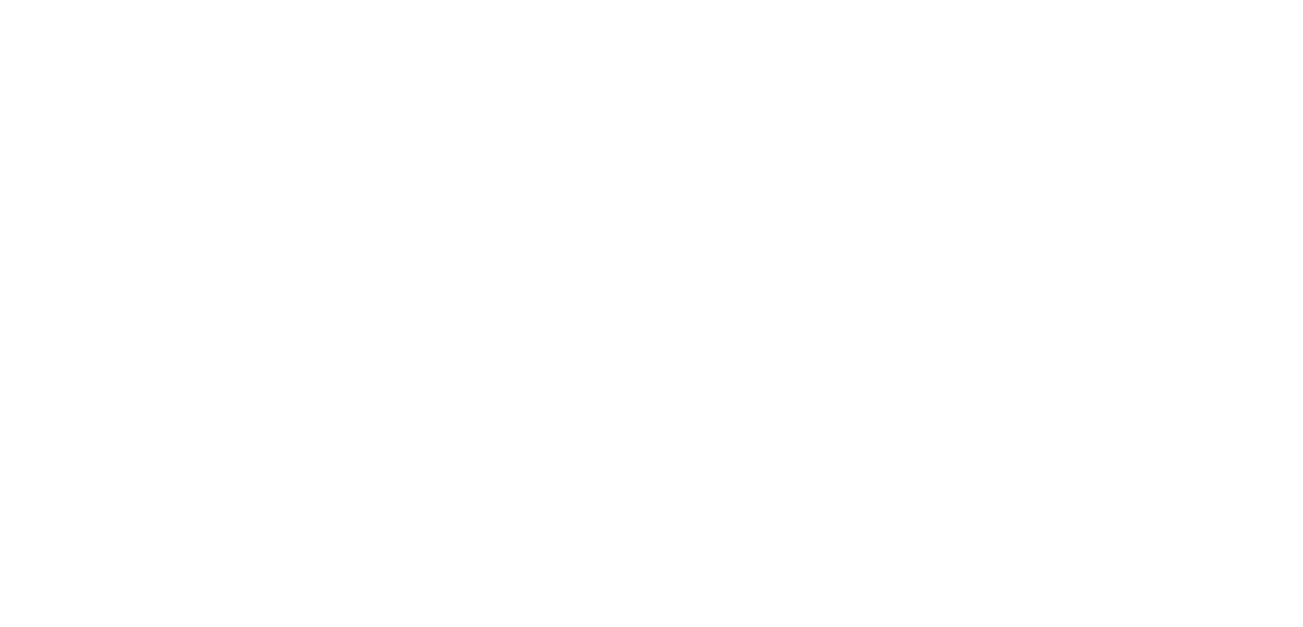 scroll, scrollTop: 0, scrollLeft: 0, axis: both 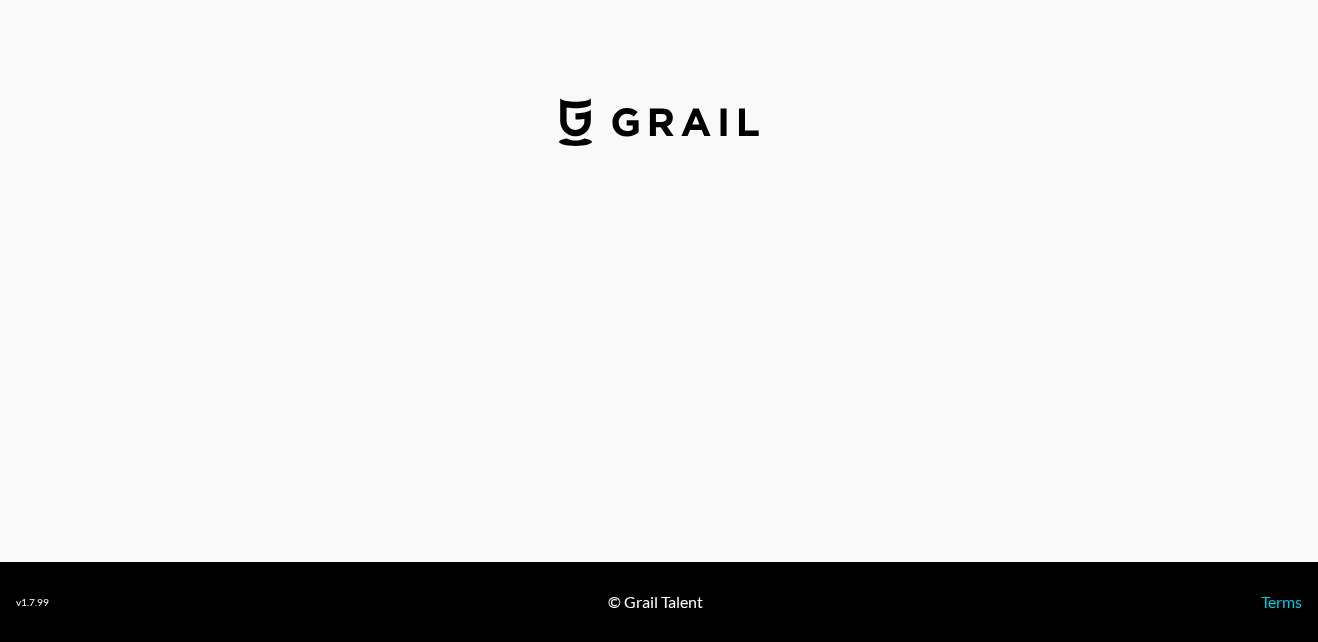 select on "GBP" 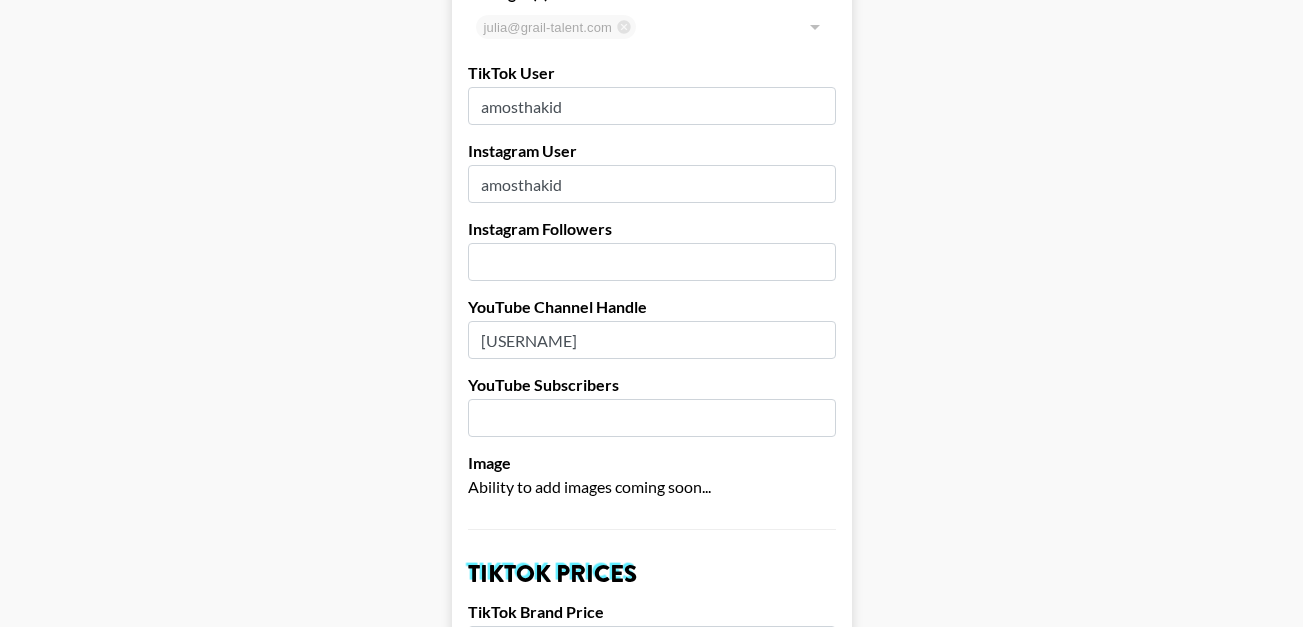 scroll, scrollTop: 0, scrollLeft: 0, axis: both 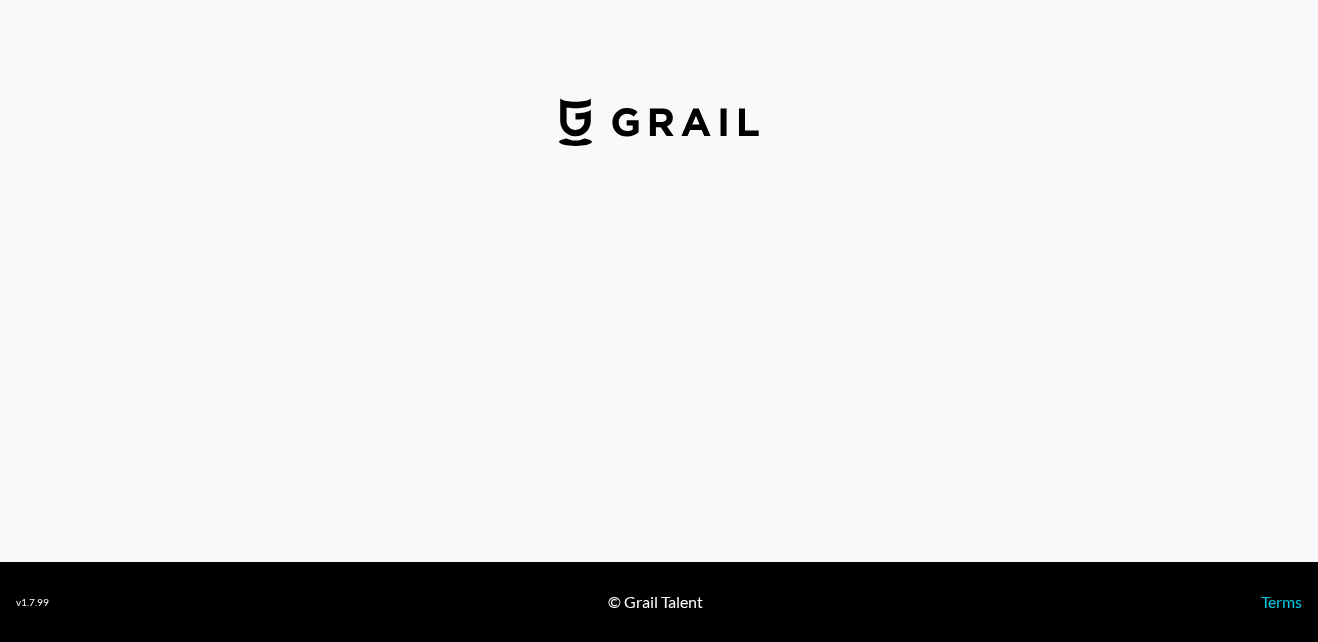 select on "GBP" 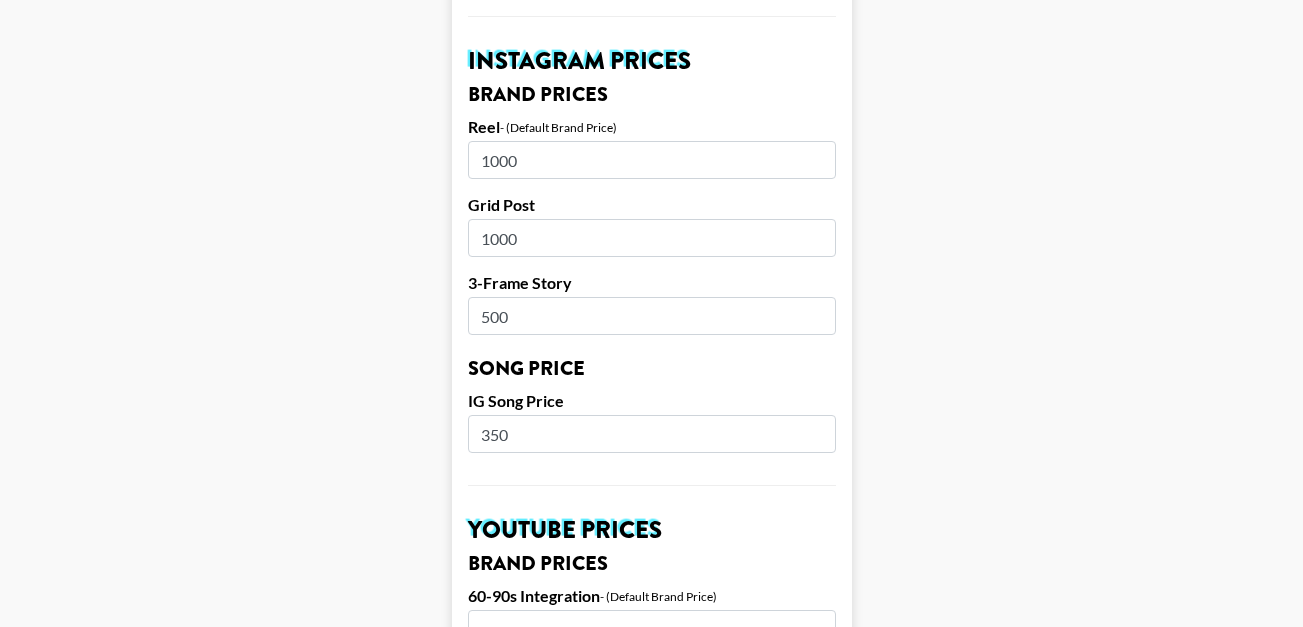 scroll, scrollTop: 940, scrollLeft: 0, axis: vertical 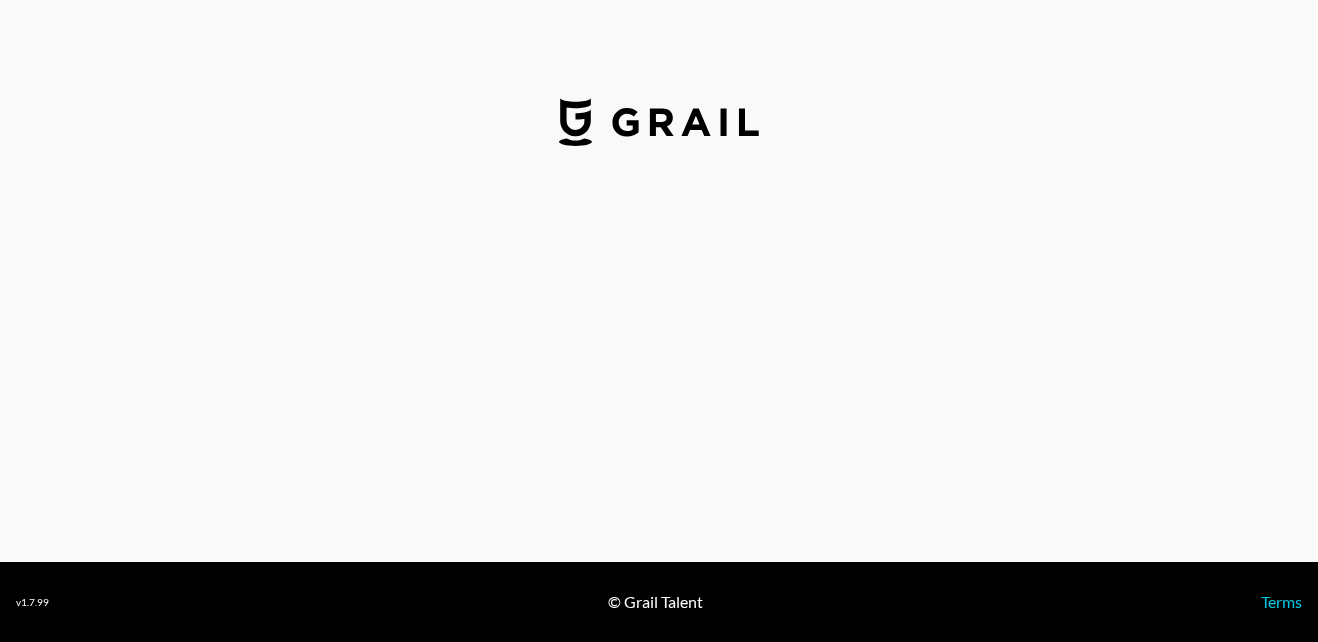 select on "GBP" 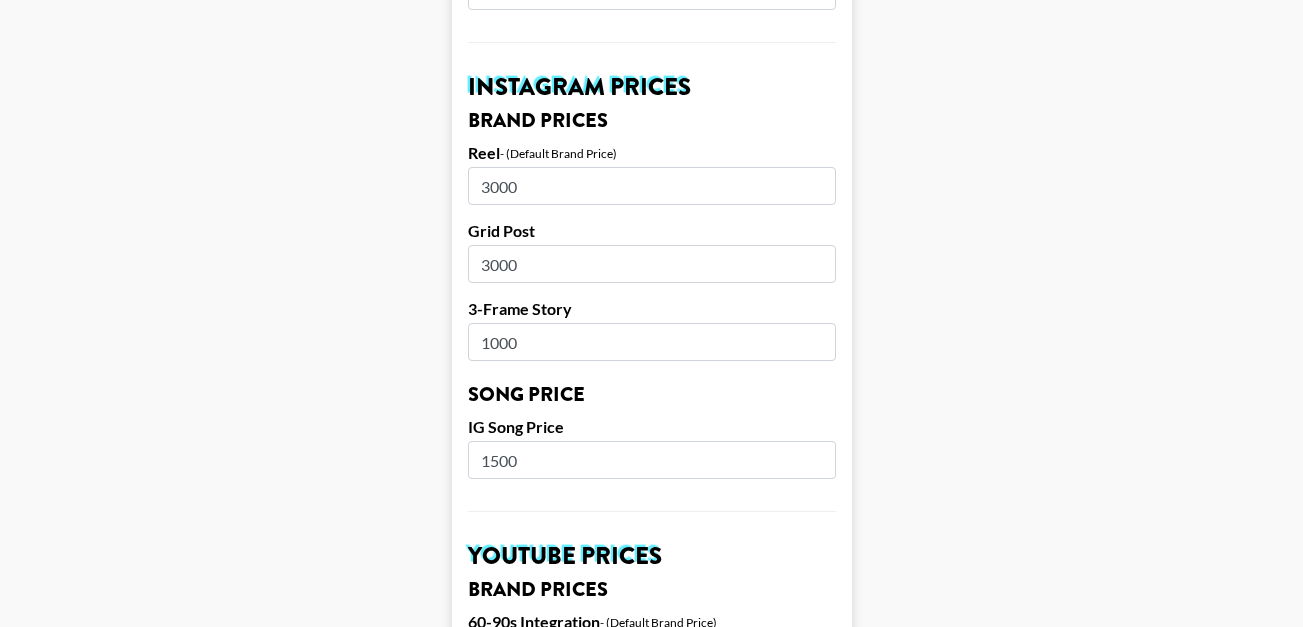 scroll, scrollTop: 914, scrollLeft: 3, axis: both 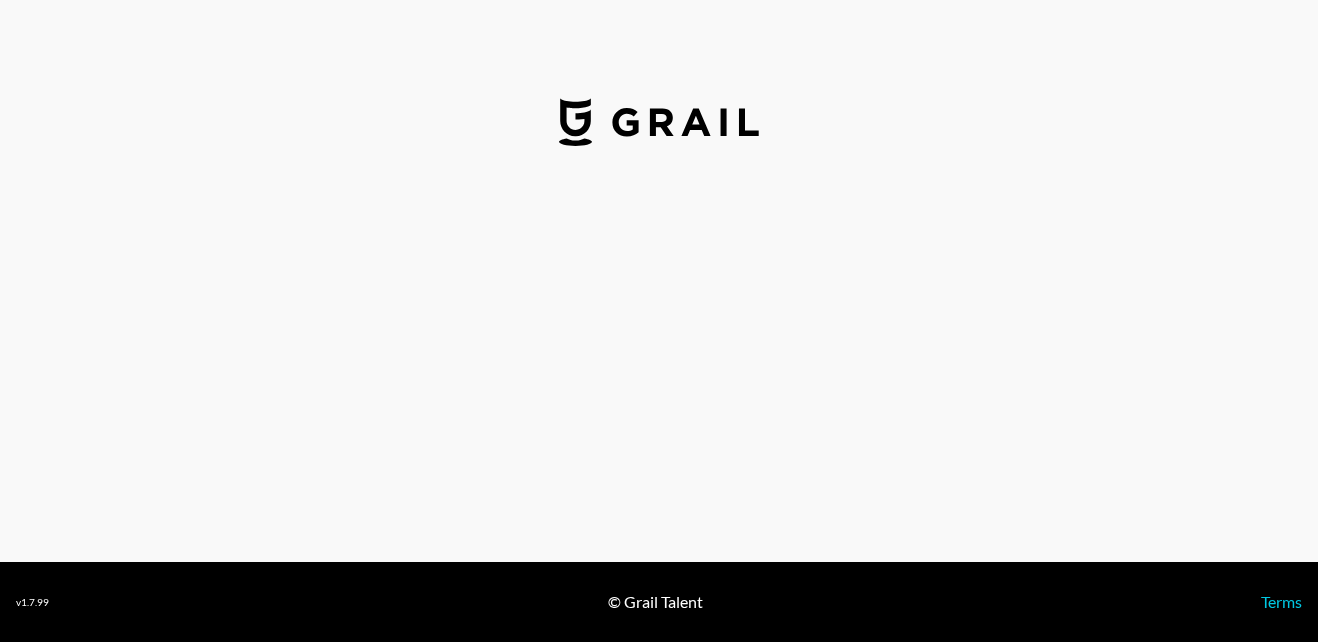 select on "GBP" 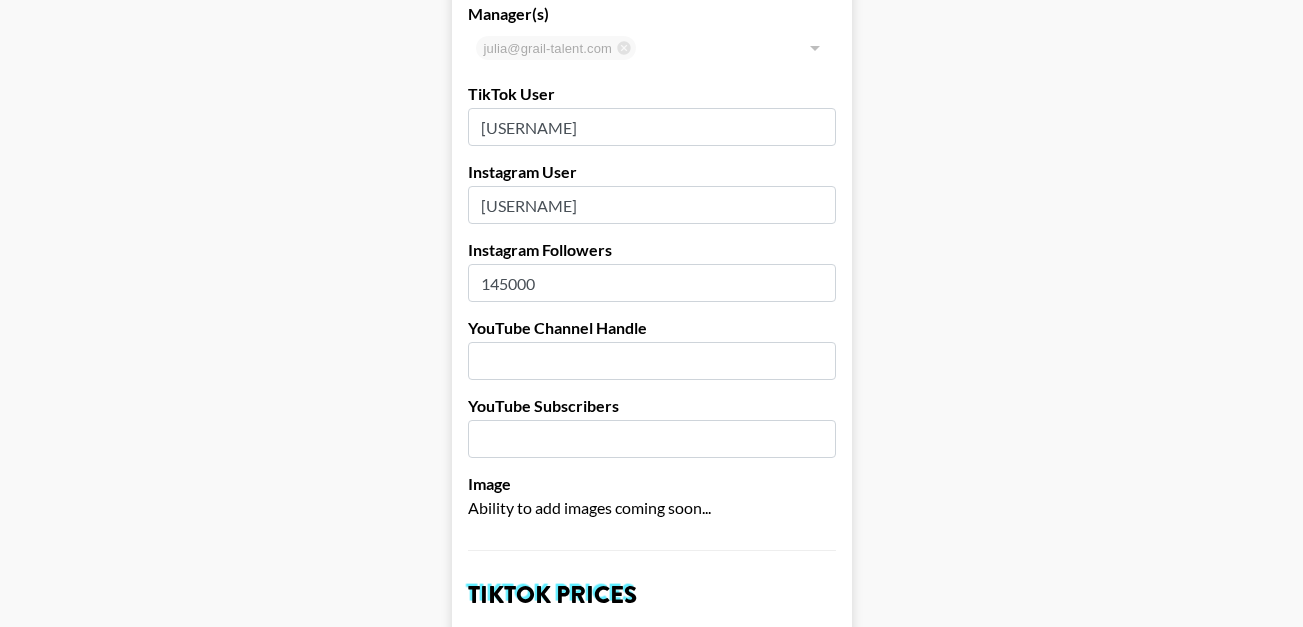 scroll, scrollTop: 133, scrollLeft: 0, axis: vertical 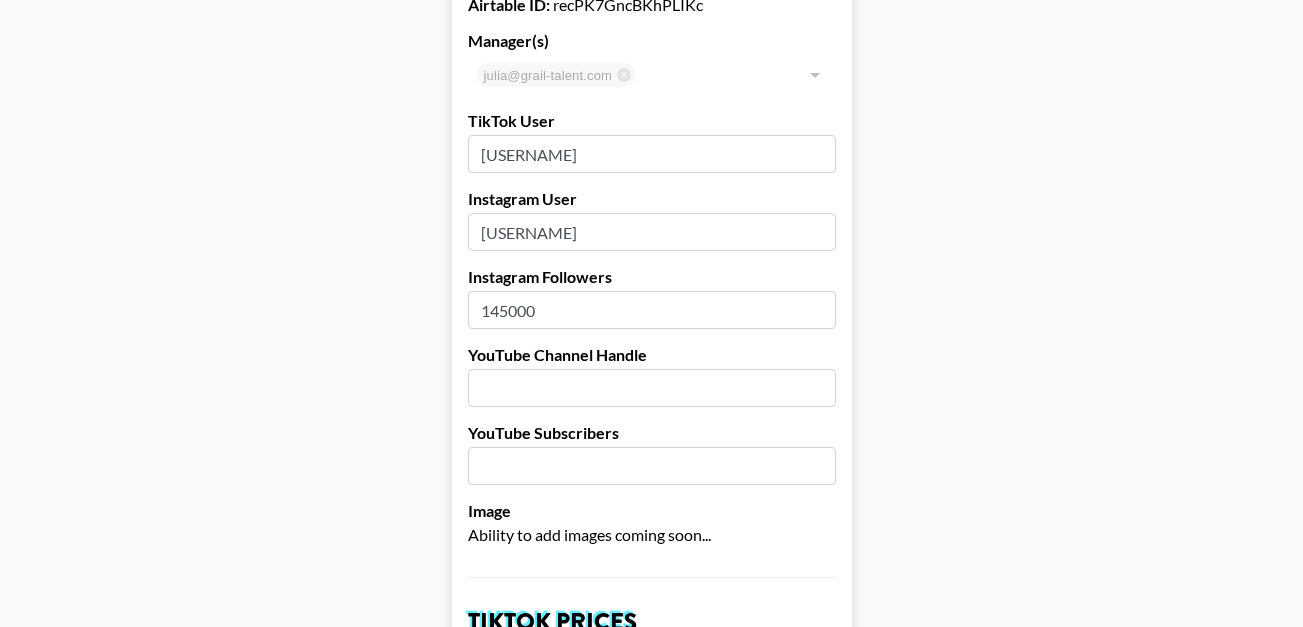 drag, startPoint x: 590, startPoint y: 237, endPoint x: 423, endPoint y: 244, distance: 167.14664 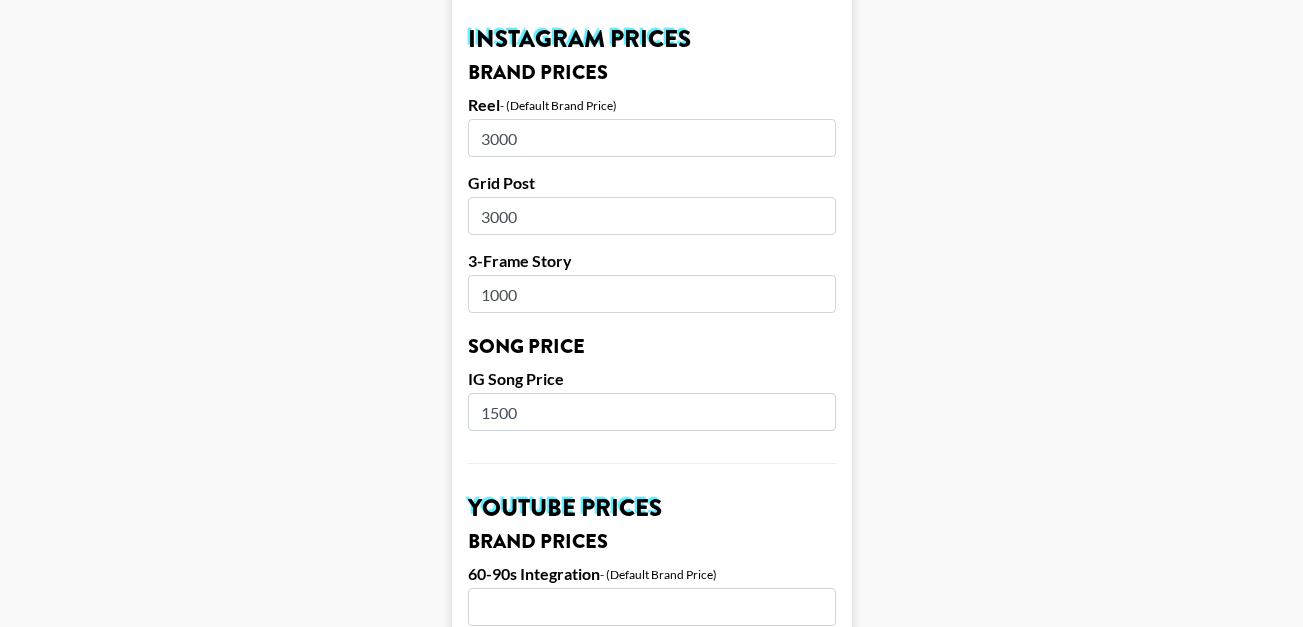 scroll, scrollTop: 926, scrollLeft: 0, axis: vertical 